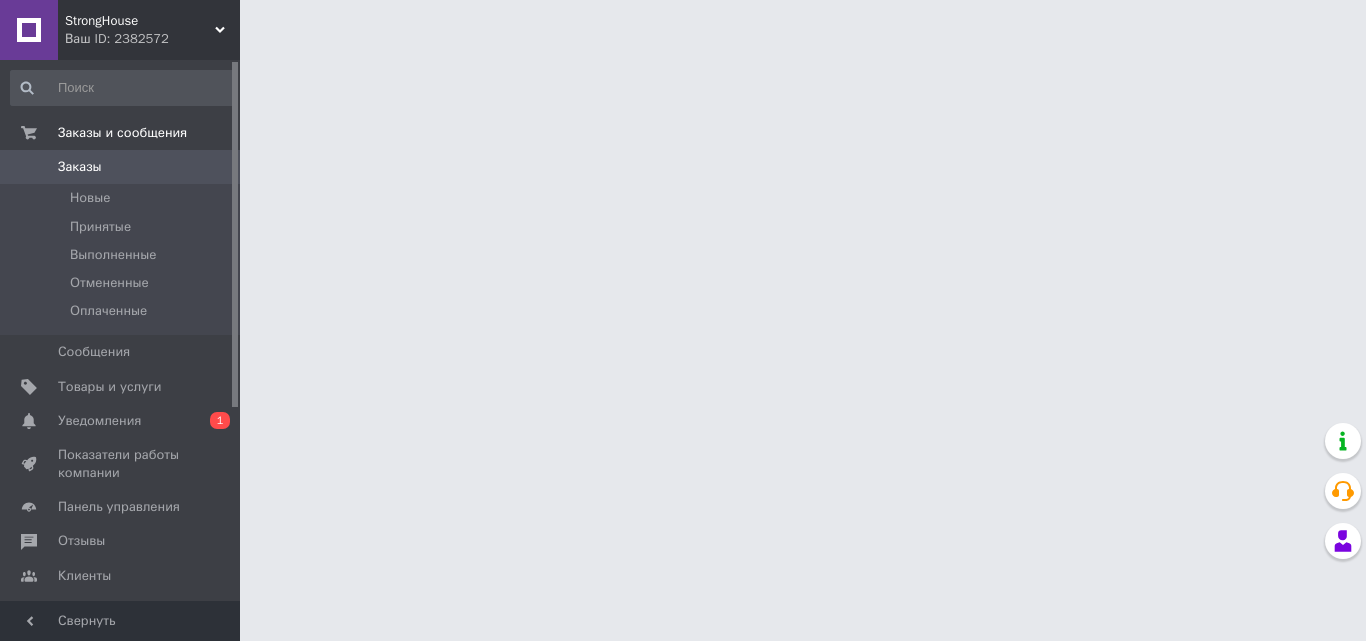 scroll, scrollTop: 0, scrollLeft: 0, axis: both 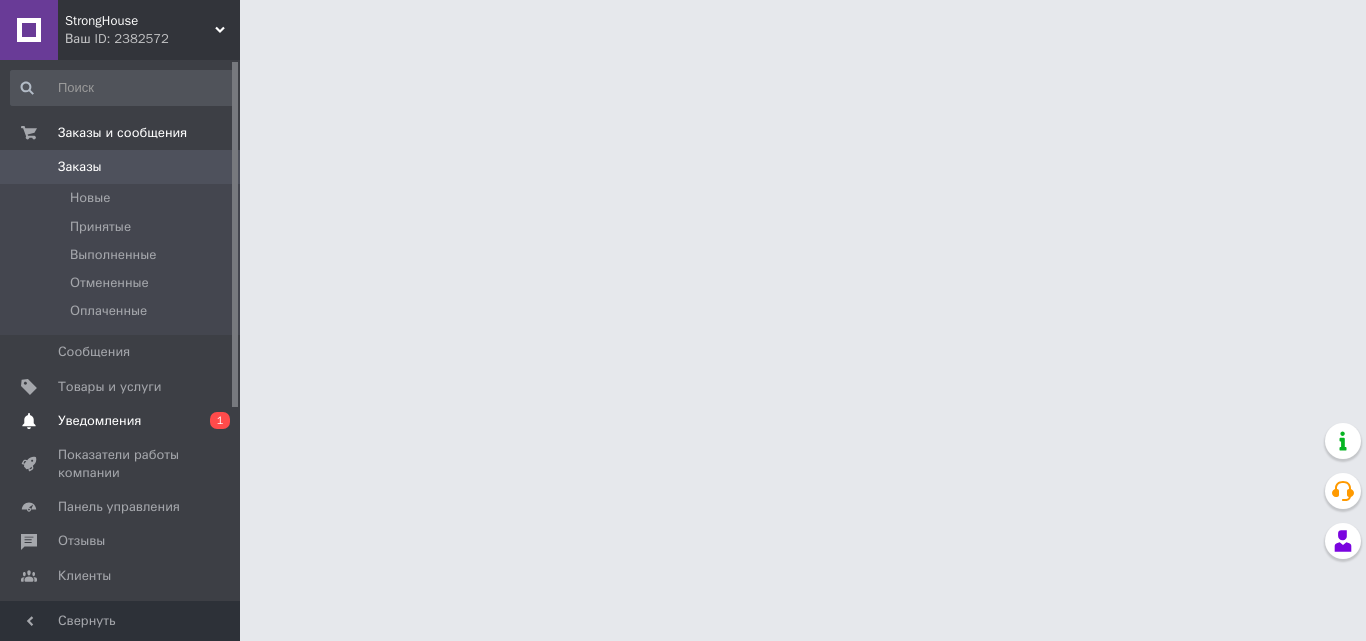 click on "Уведомления" at bounding box center (121, 421) 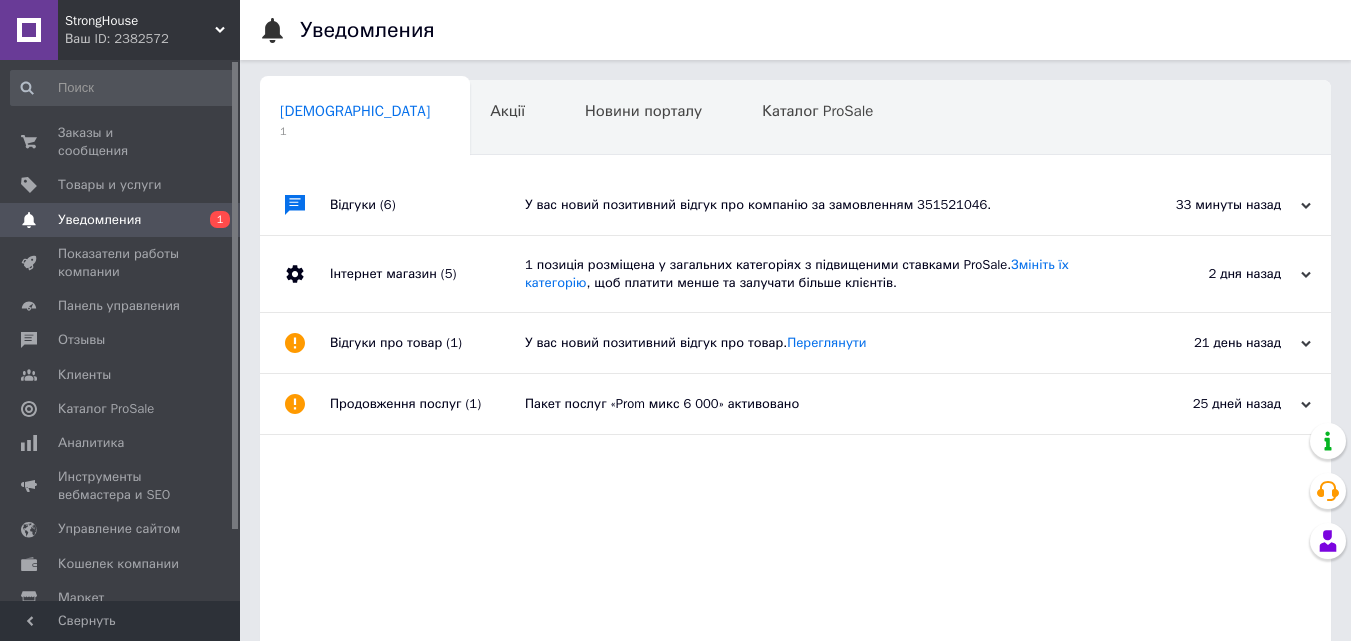 click on "У вас новий позитивний відгук про компанію за замовленням 351521046." at bounding box center (818, 205) 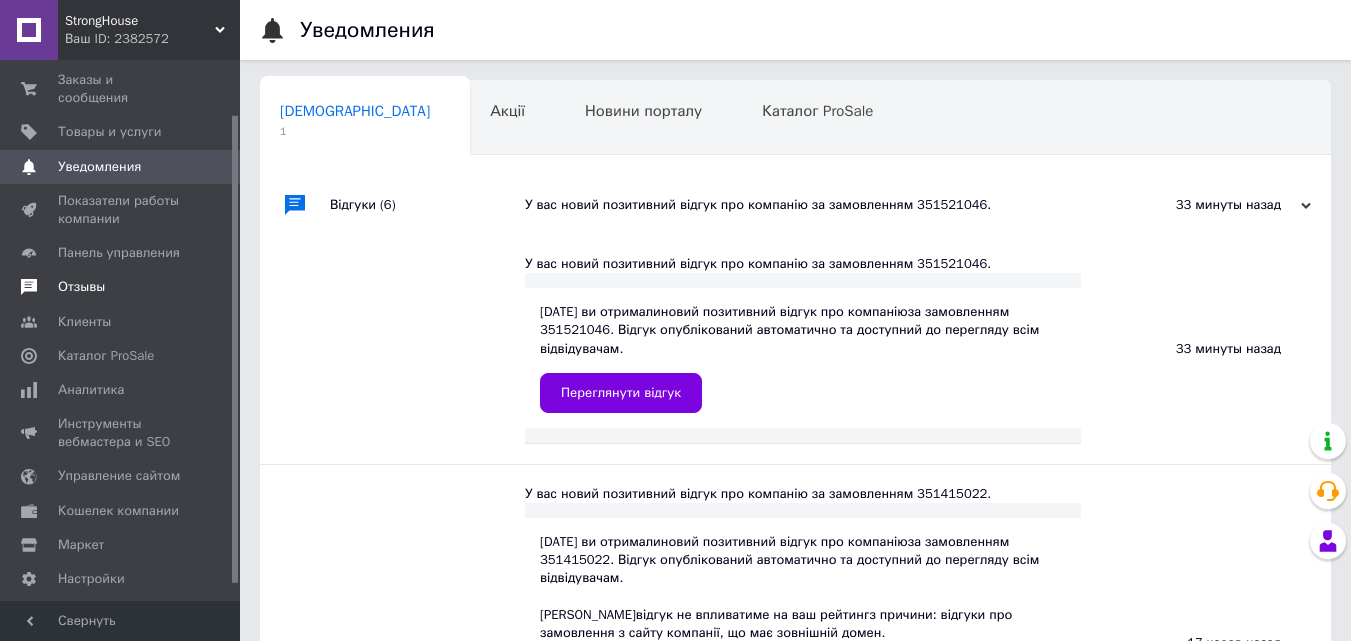 scroll, scrollTop: 82, scrollLeft: 0, axis: vertical 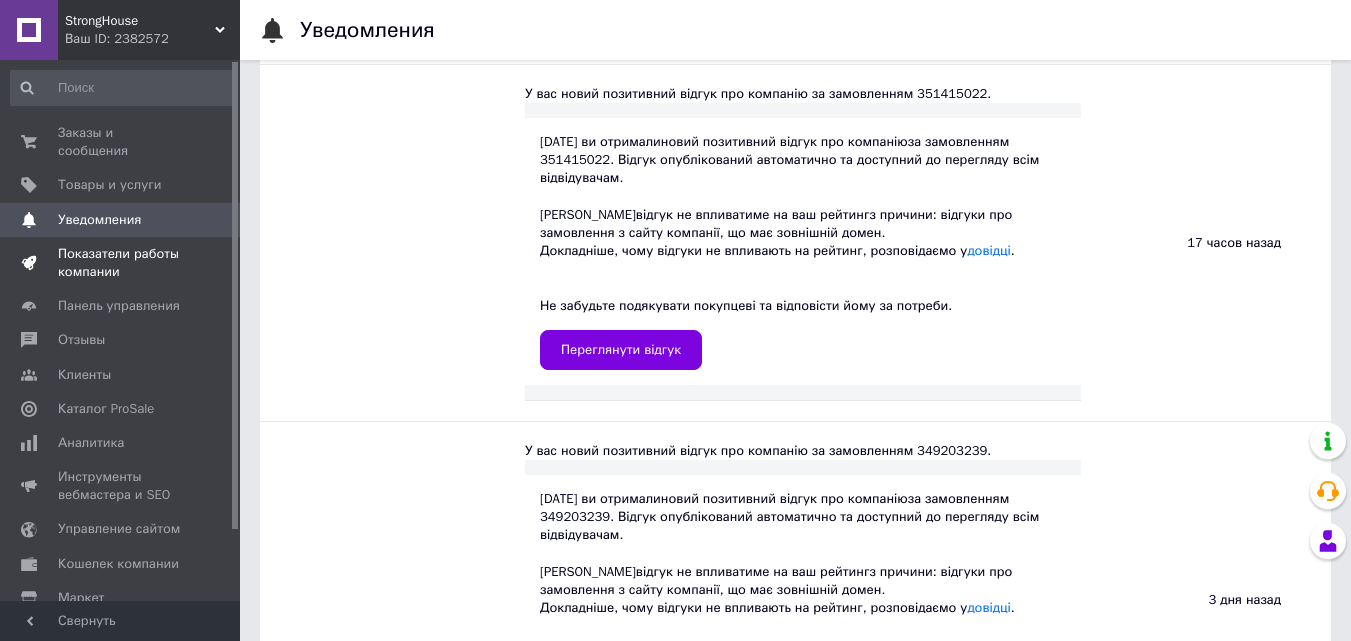 click on "Показатели работы компании" at bounding box center (121, 263) 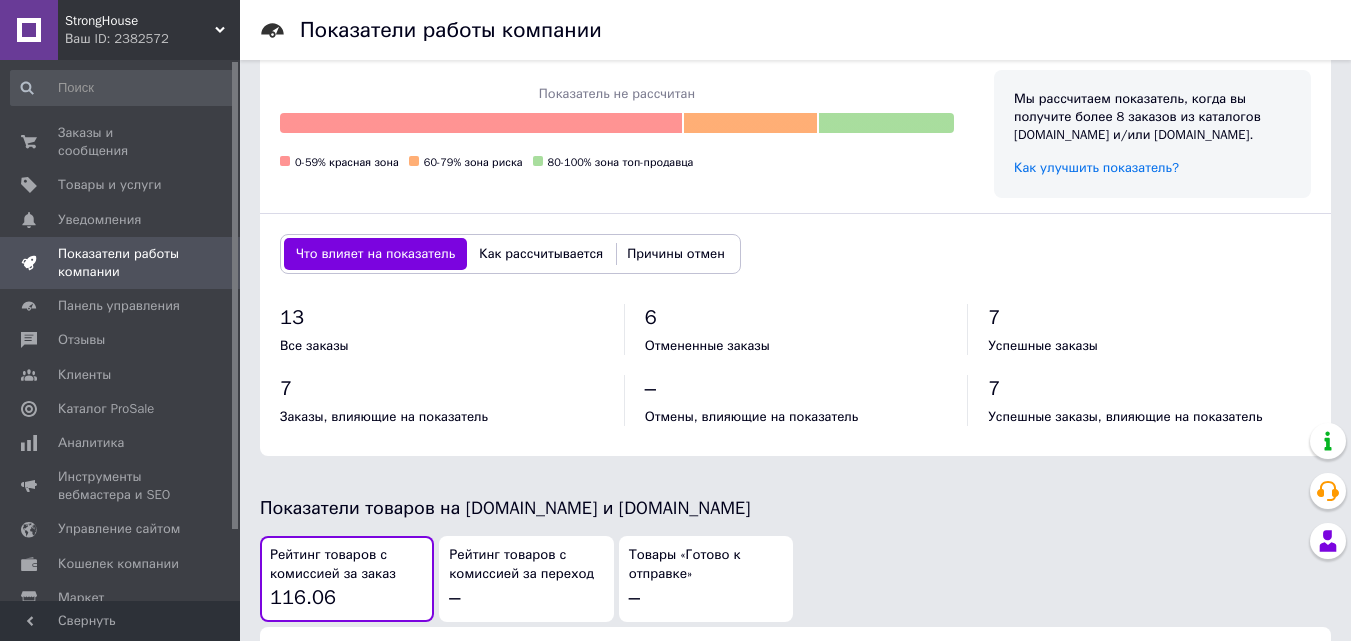scroll, scrollTop: 680, scrollLeft: 0, axis: vertical 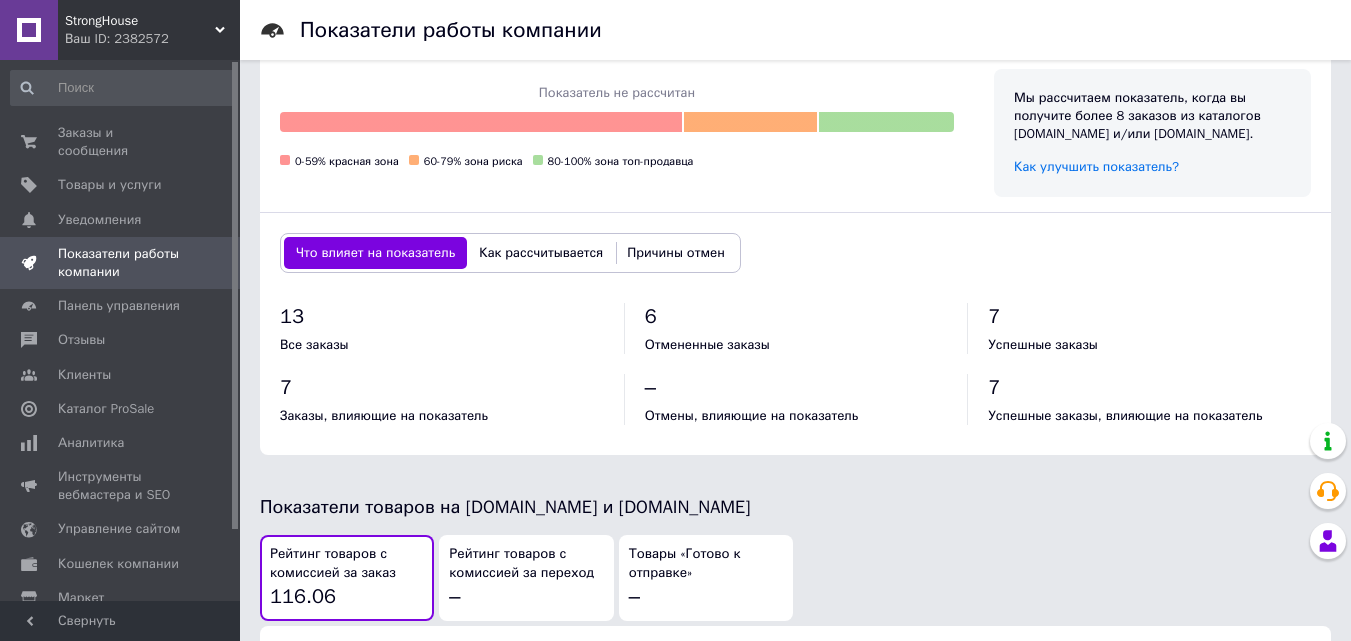 click on "Как рассчитывается" at bounding box center [541, 253] 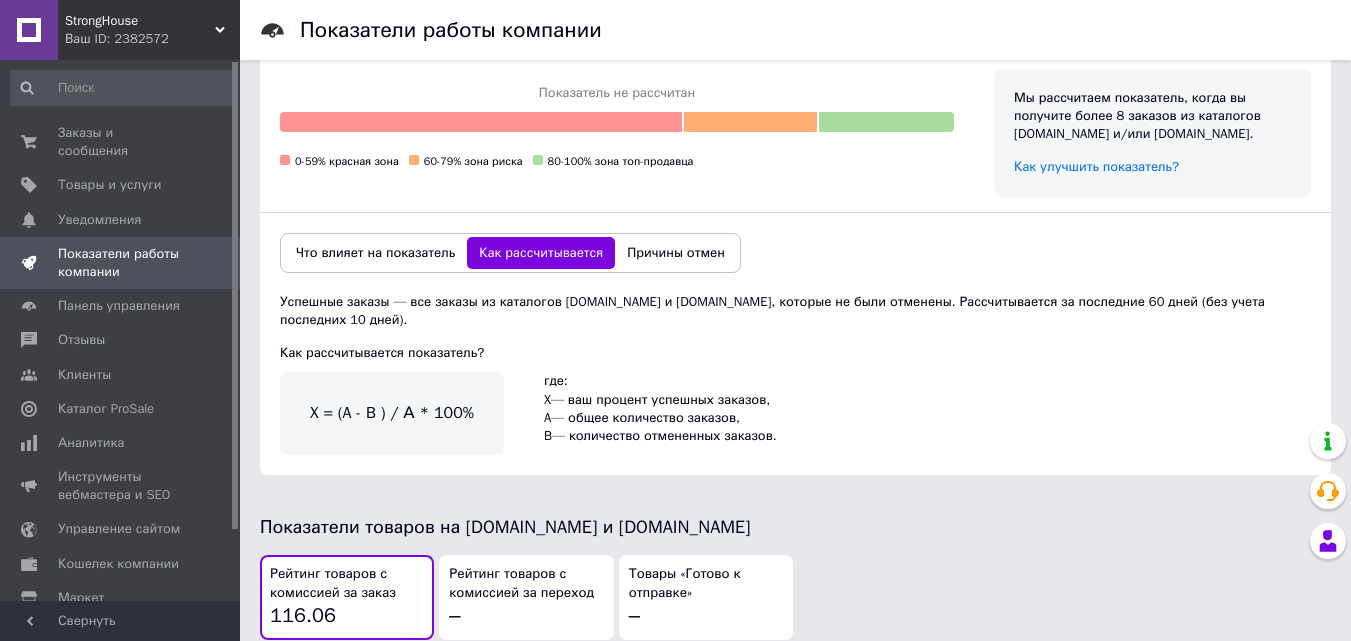 click on "Что влияет на показатель" at bounding box center (375, 253) 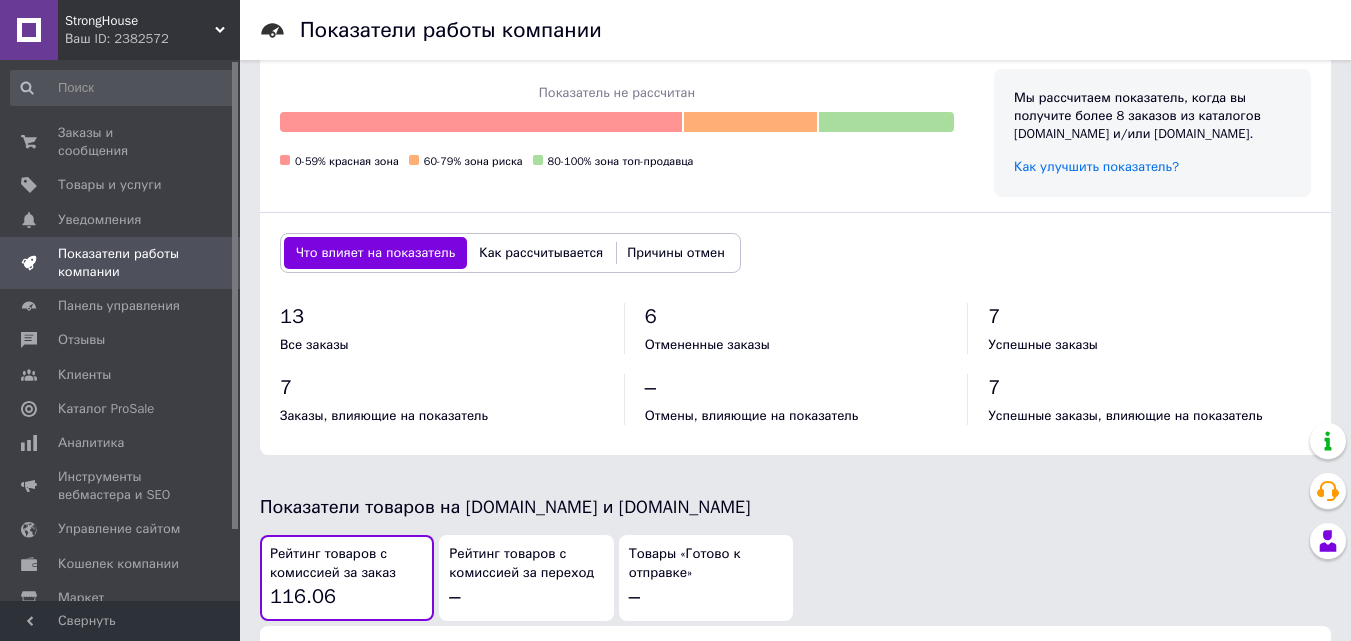 click on "Причины отмен" at bounding box center [676, 253] 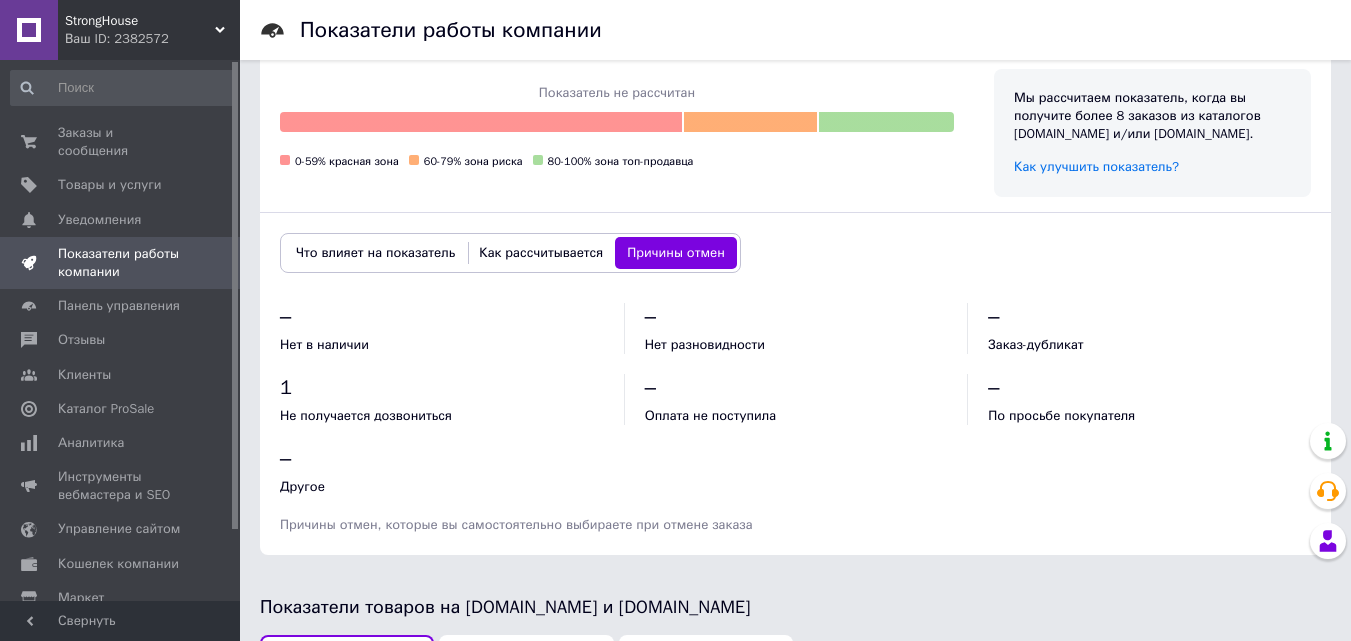 click on "Как рассчитывается" at bounding box center [541, 253] 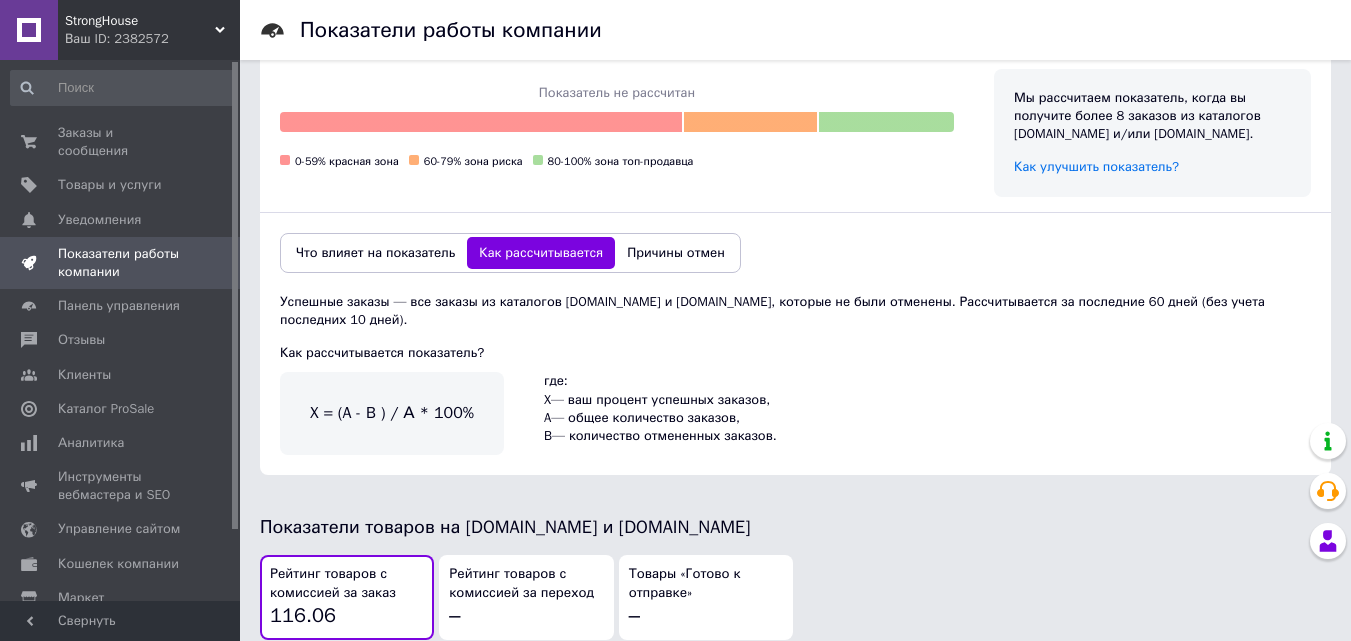 click on "Что влияет на показатель" at bounding box center (375, 253) 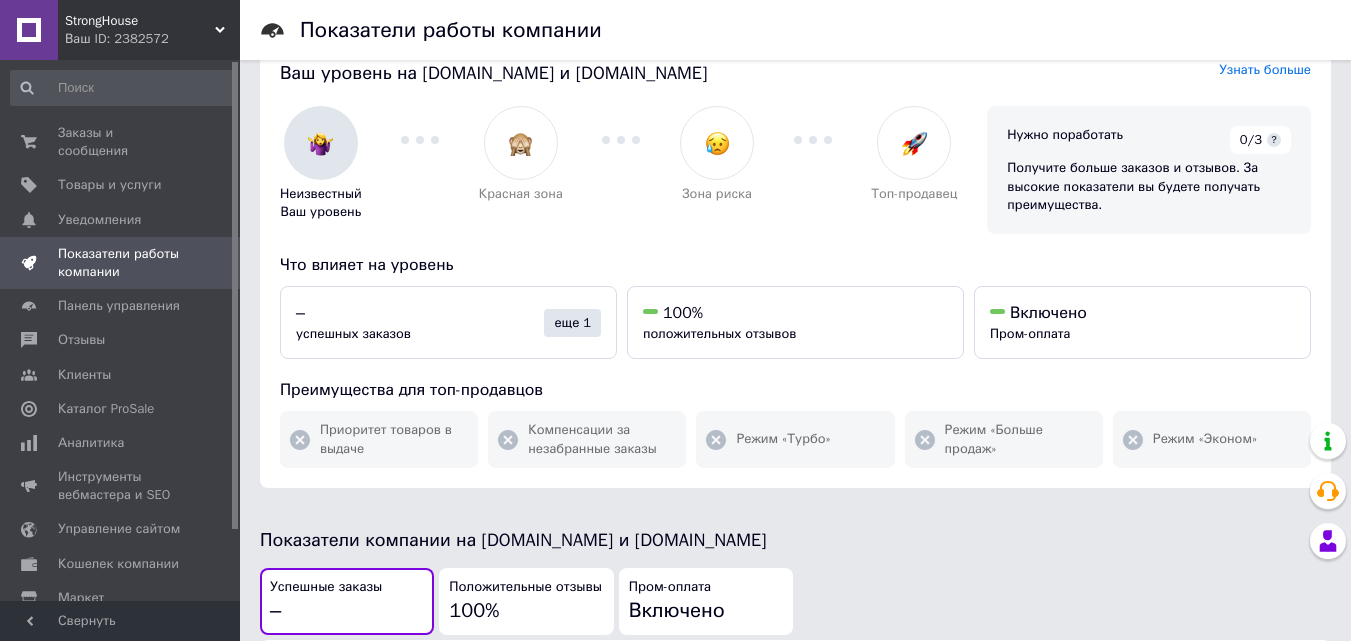 scroll, scrollTop: 0, scrollLeft: 0, axis: both 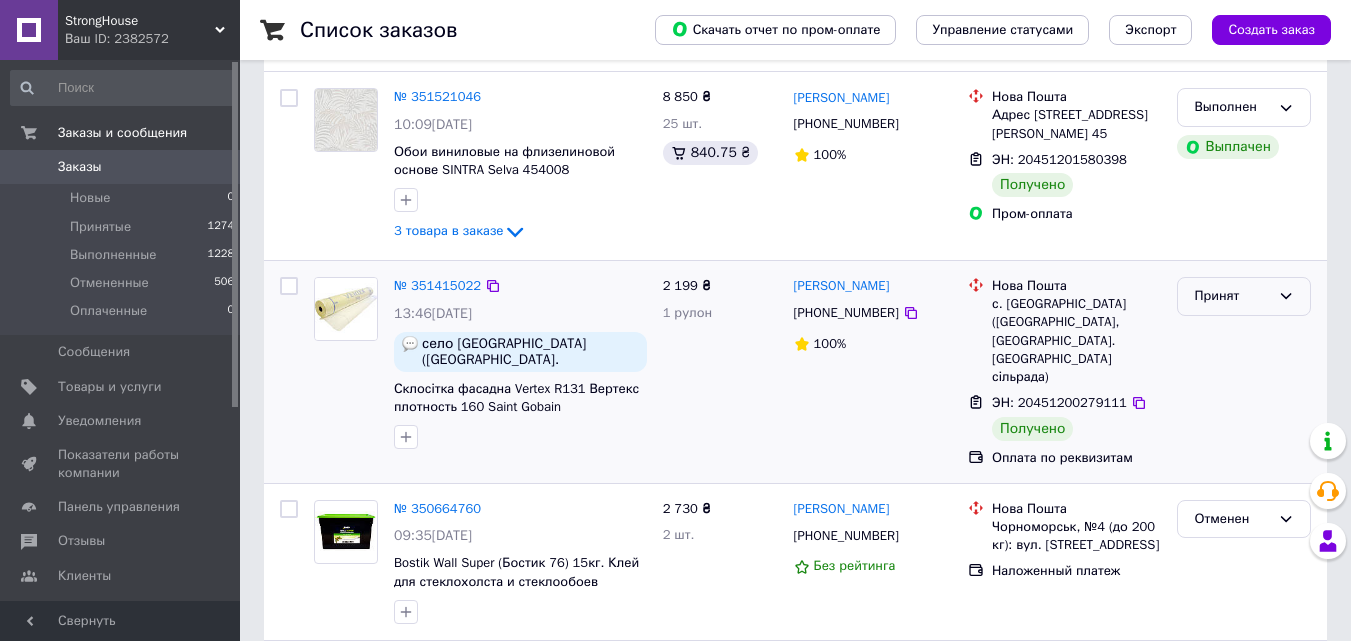 click on "Принят" at bounding box center (1244, 296) 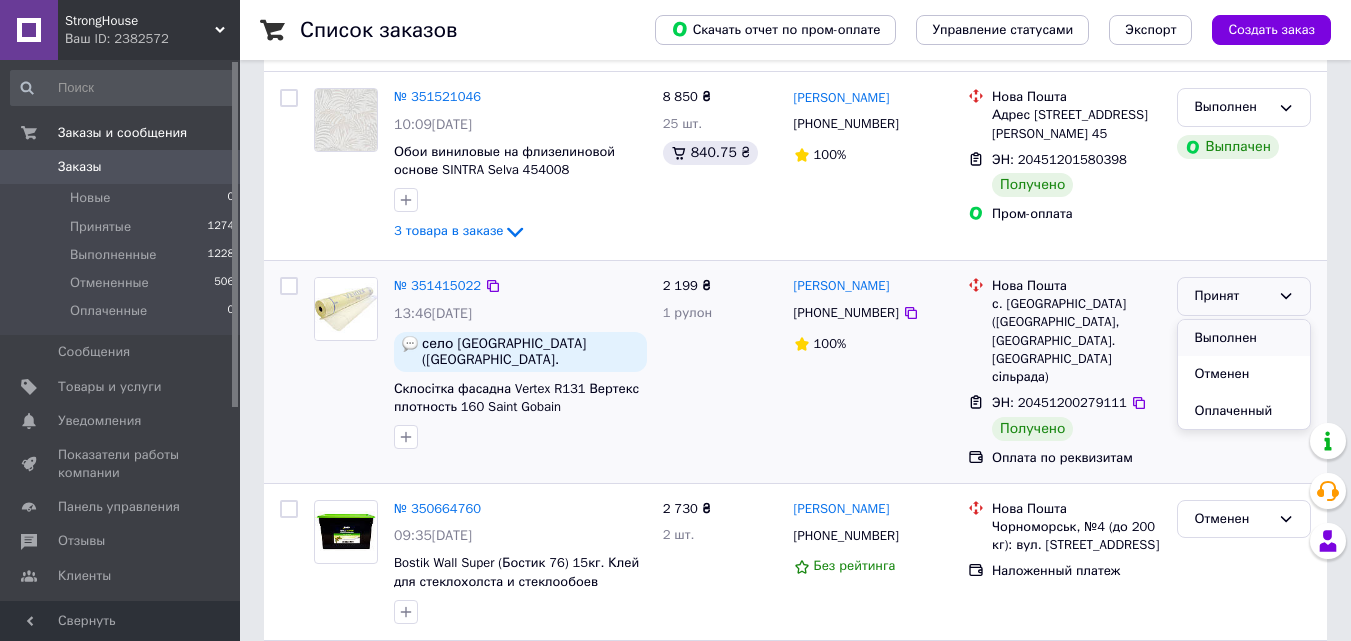 click on "Выполнен" at bounding box center [1244, 338] 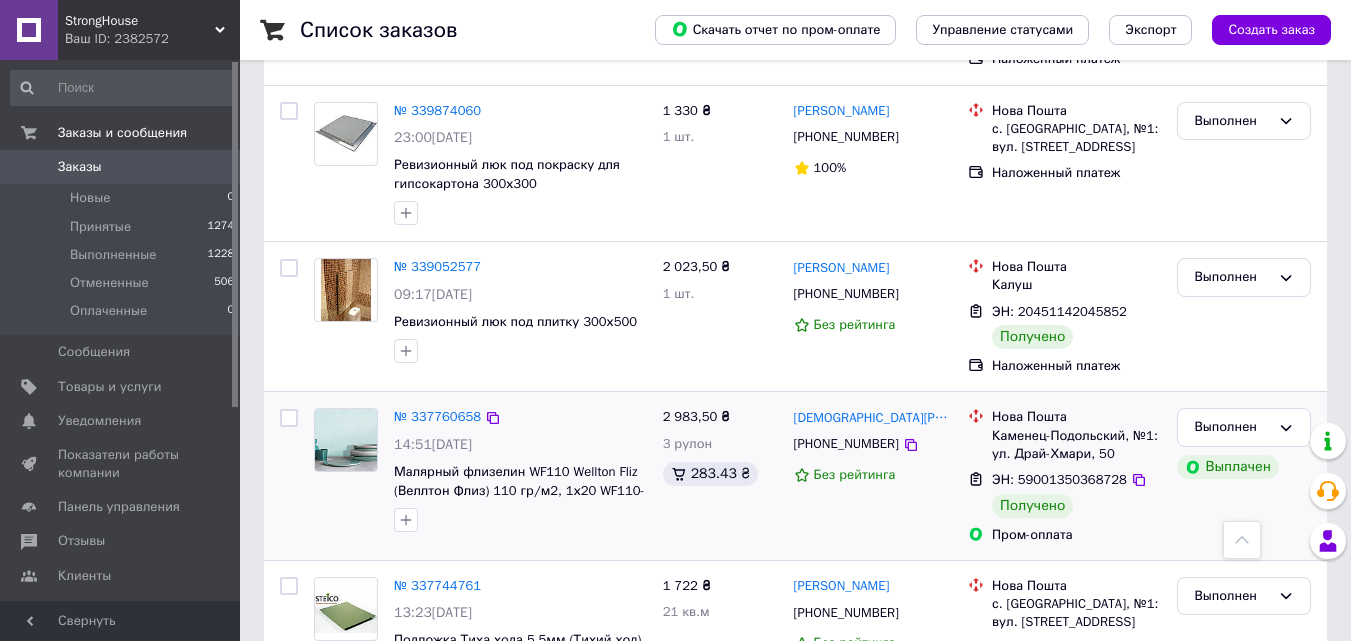 scroll, scrollTop: 5900, scrollLeft: 0, axis: vertical 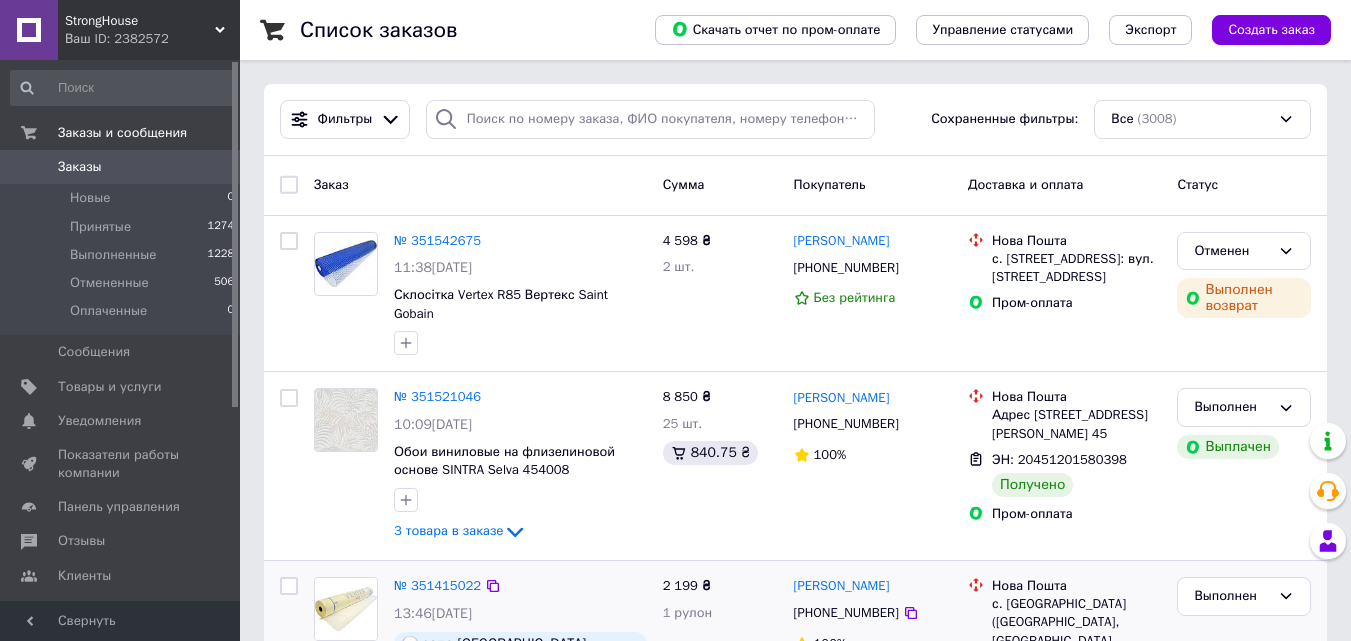 click on "Заказы" at bounding box center [80, 167] 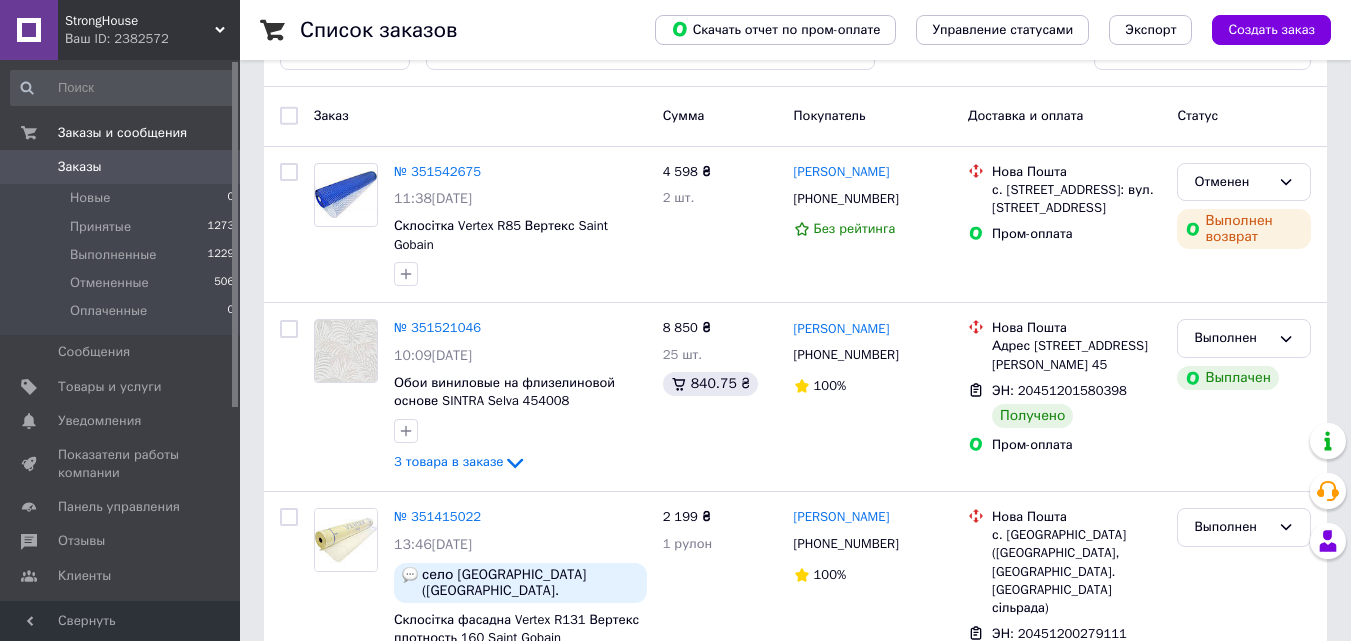 scroll, scrollTop: 0, scrollLeft: 0, axis: both 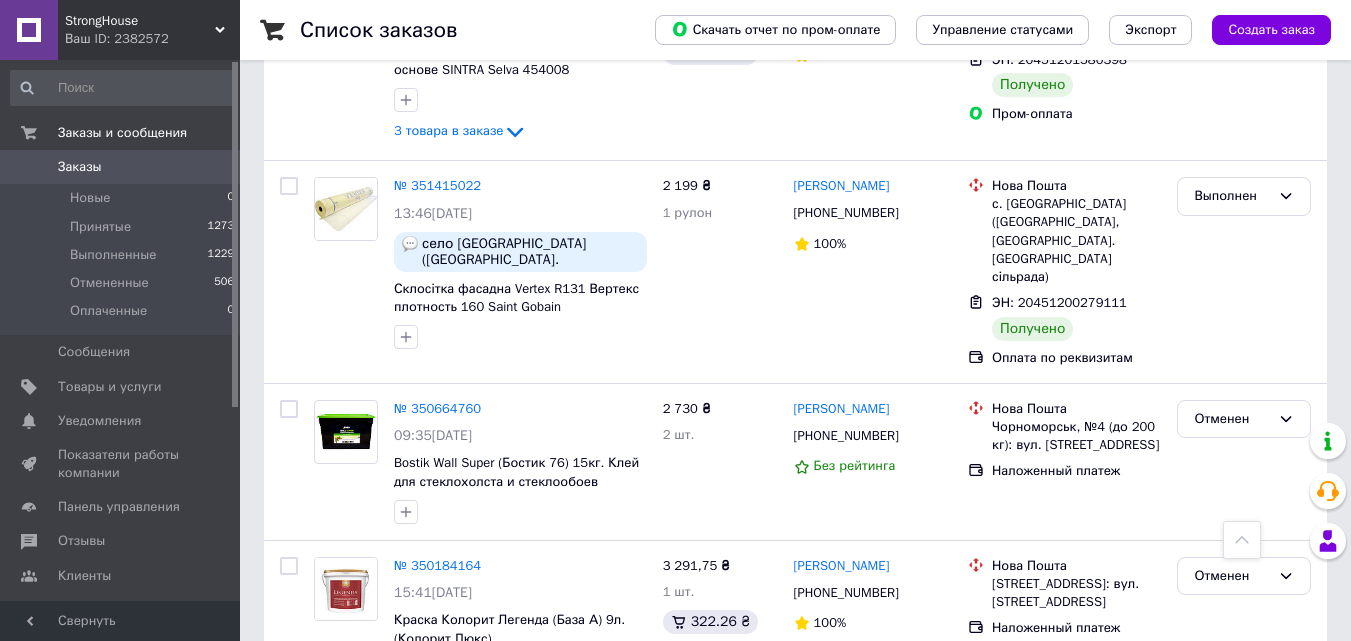 click on "Заказы" at bounding box center [80, 167] 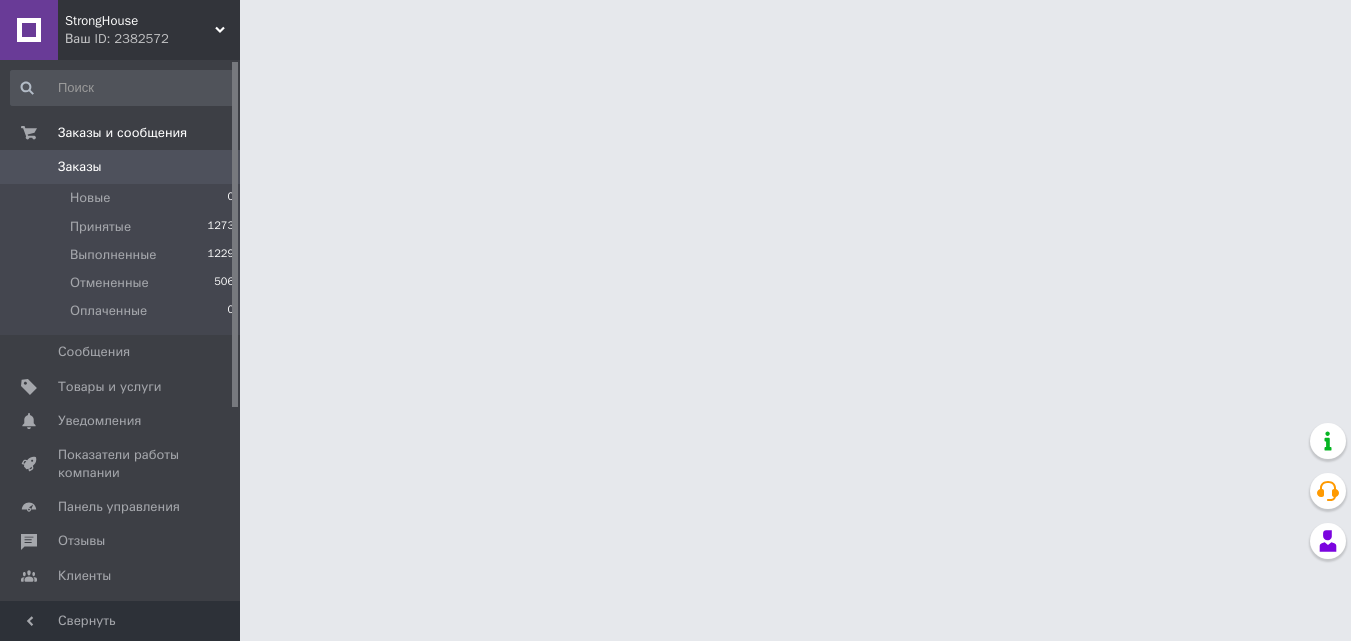 scroll, scrollTop: 0, scrollLeft: 0, axis: both 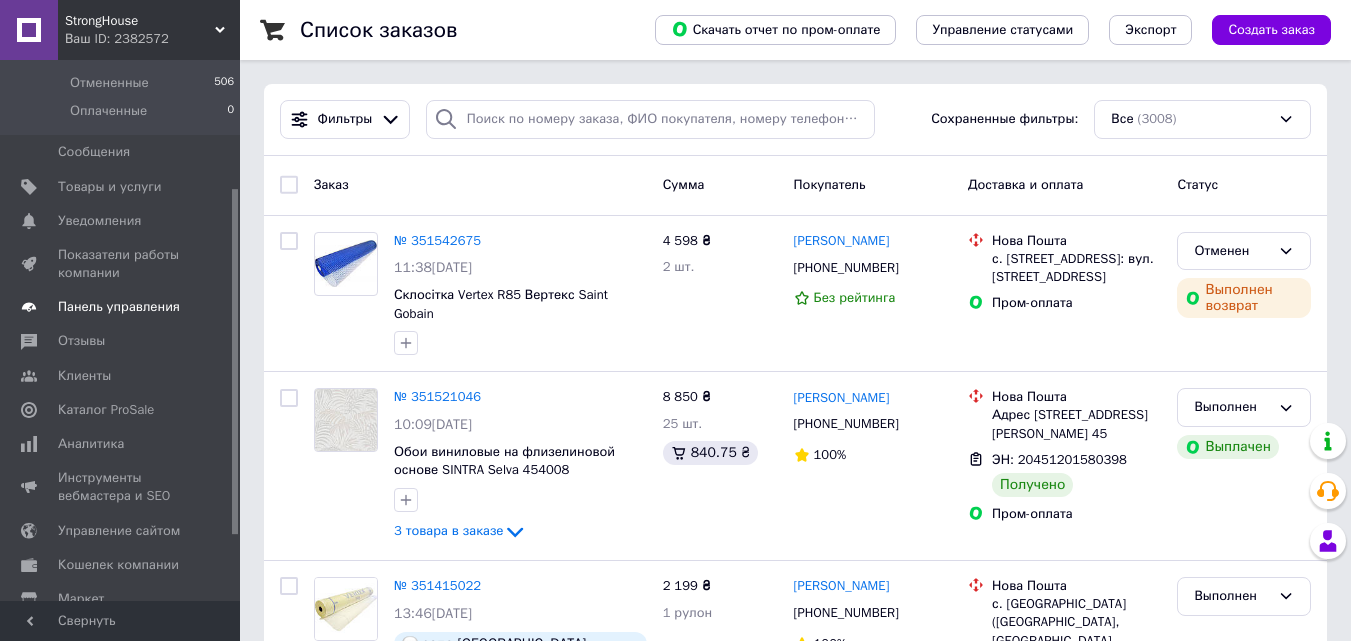 click on "Панель управления" at bounding box center [119, 307] 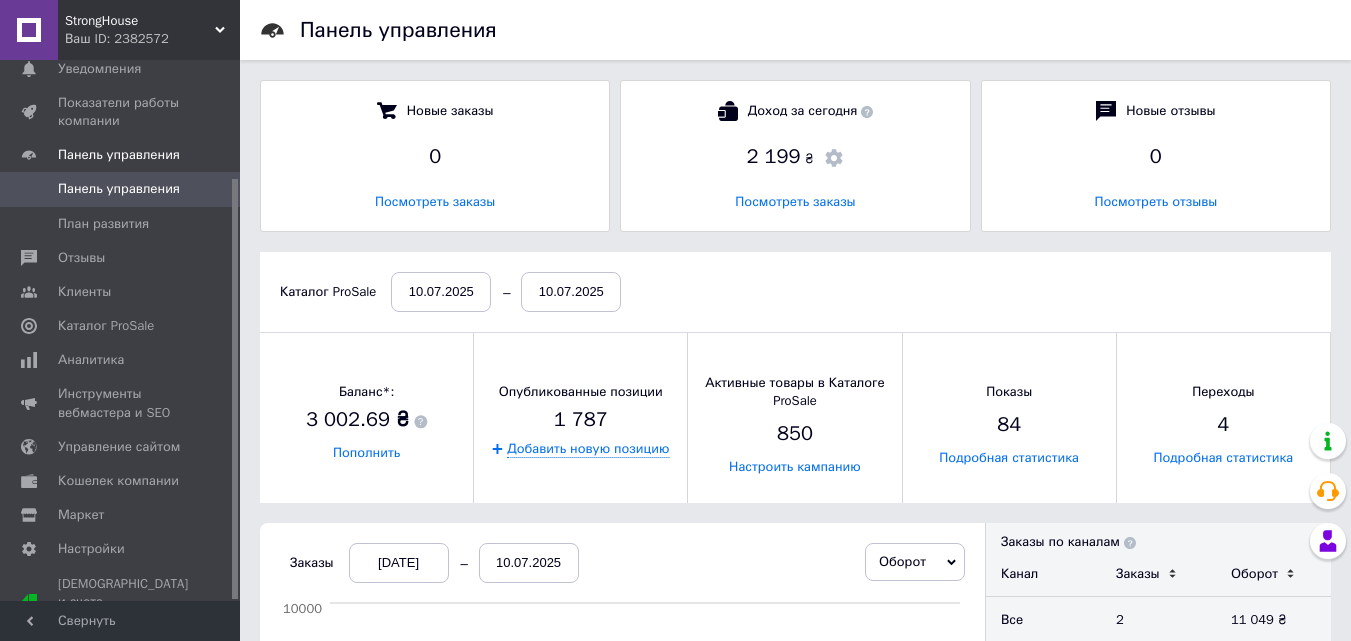 scroll, scrollTop: 10, scrollLeft: 10, axis: both 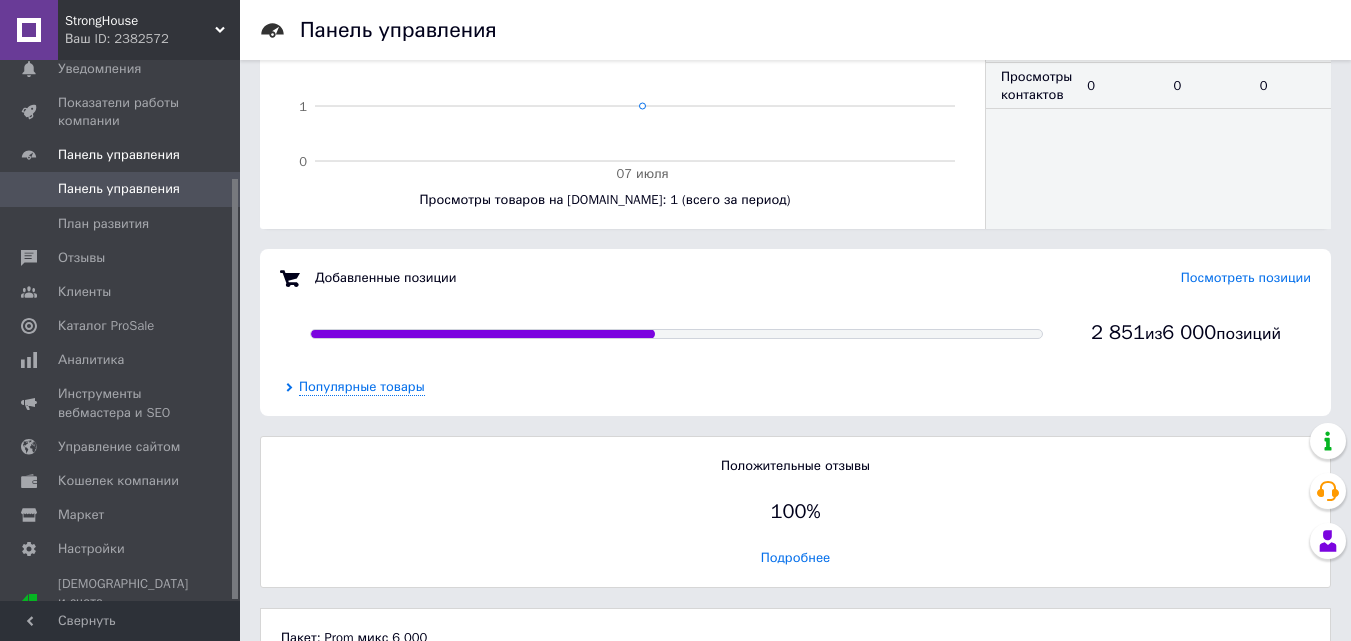 click 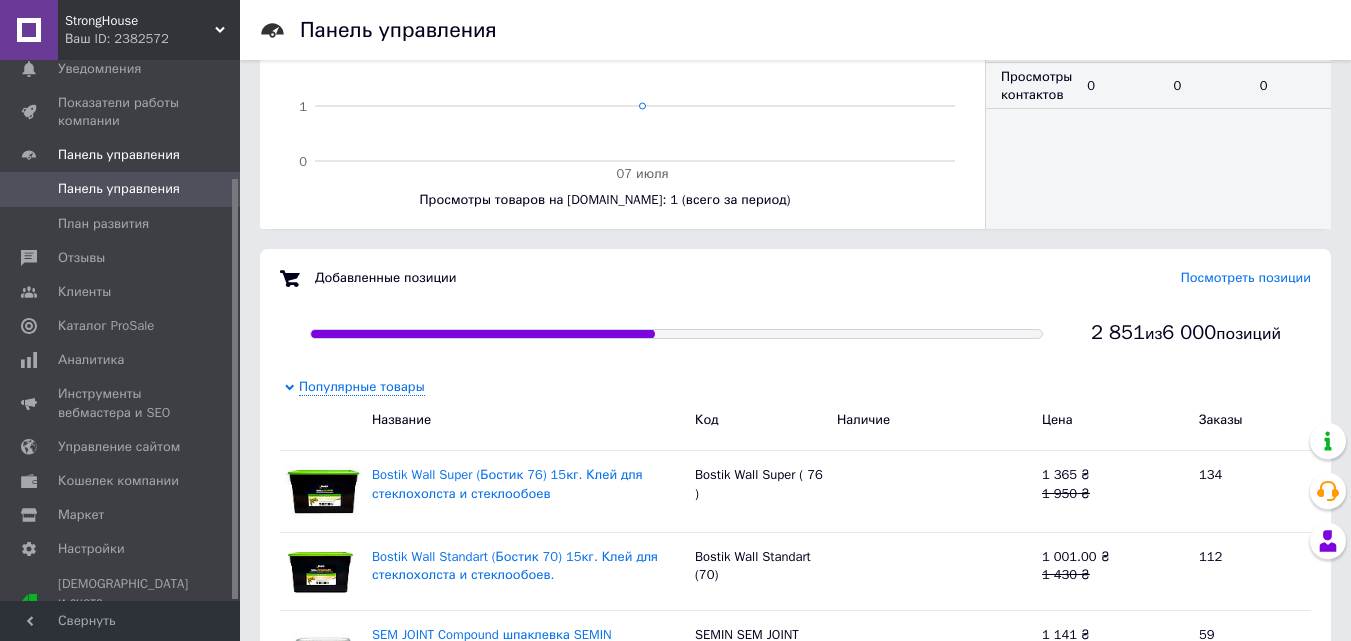 click on "Популярные товары" at bounding box center (355, 387) 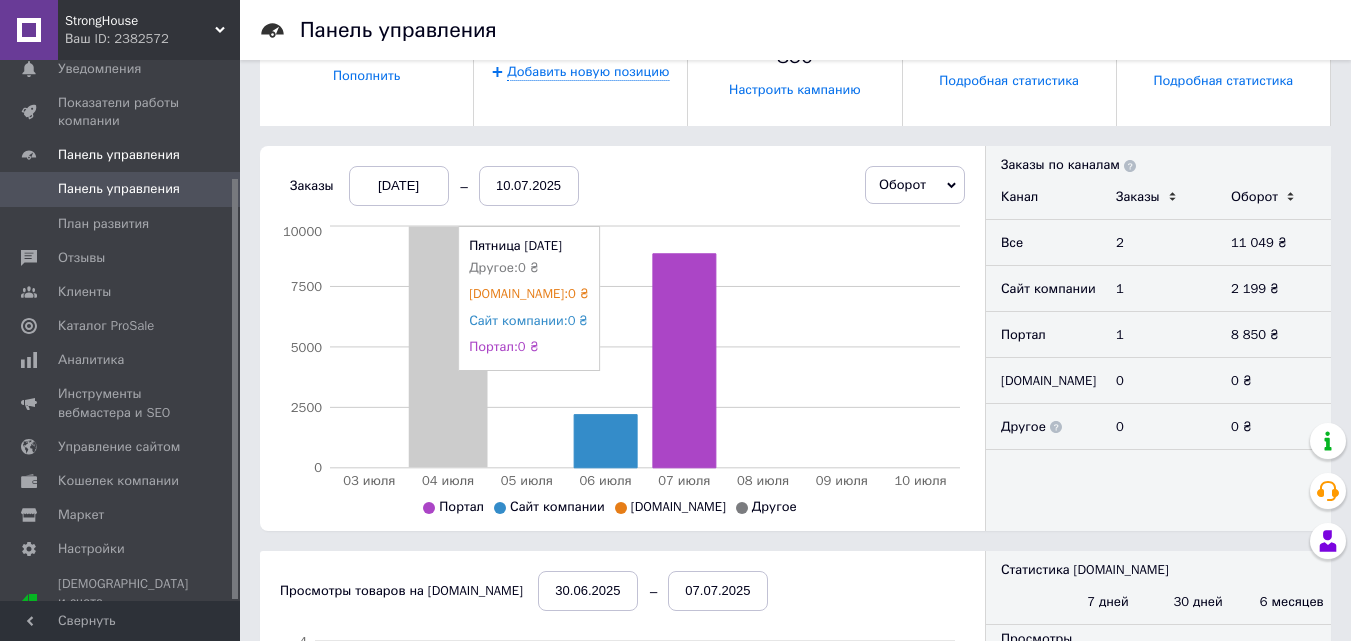 scroll, scrollTop: 0, scrollLeft: 0, axis: both 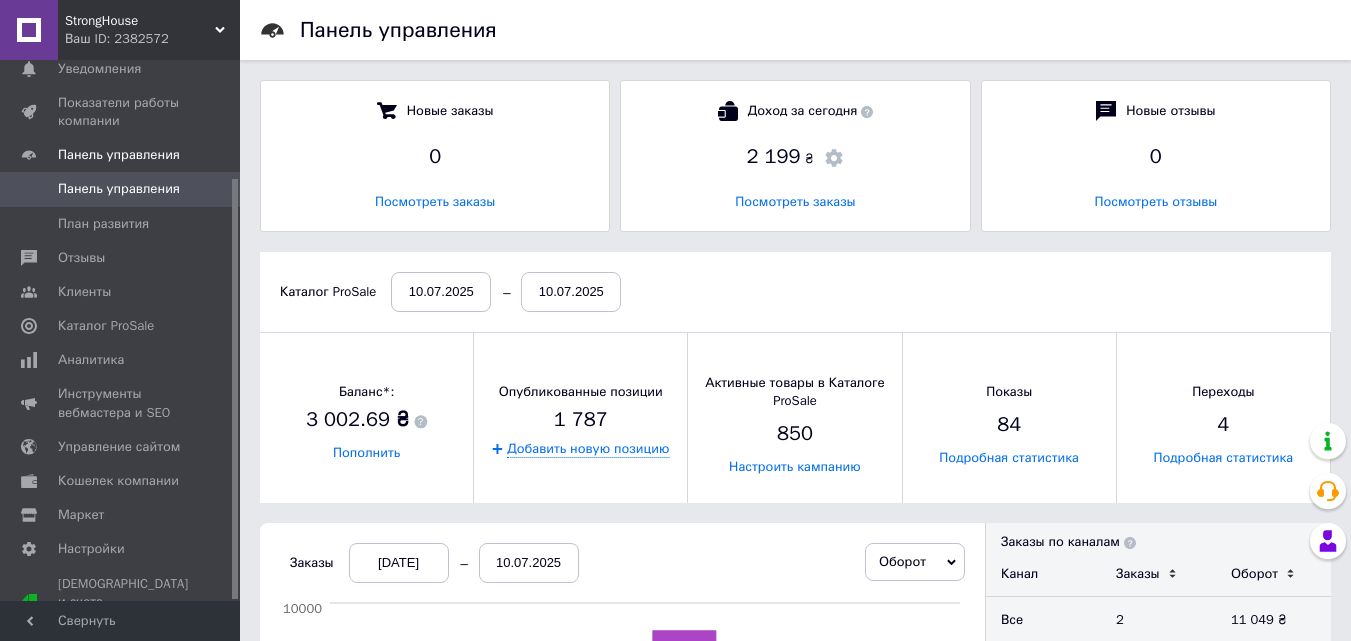 click on "Ваш ID: 2382572" at bounding box center [152, 39] 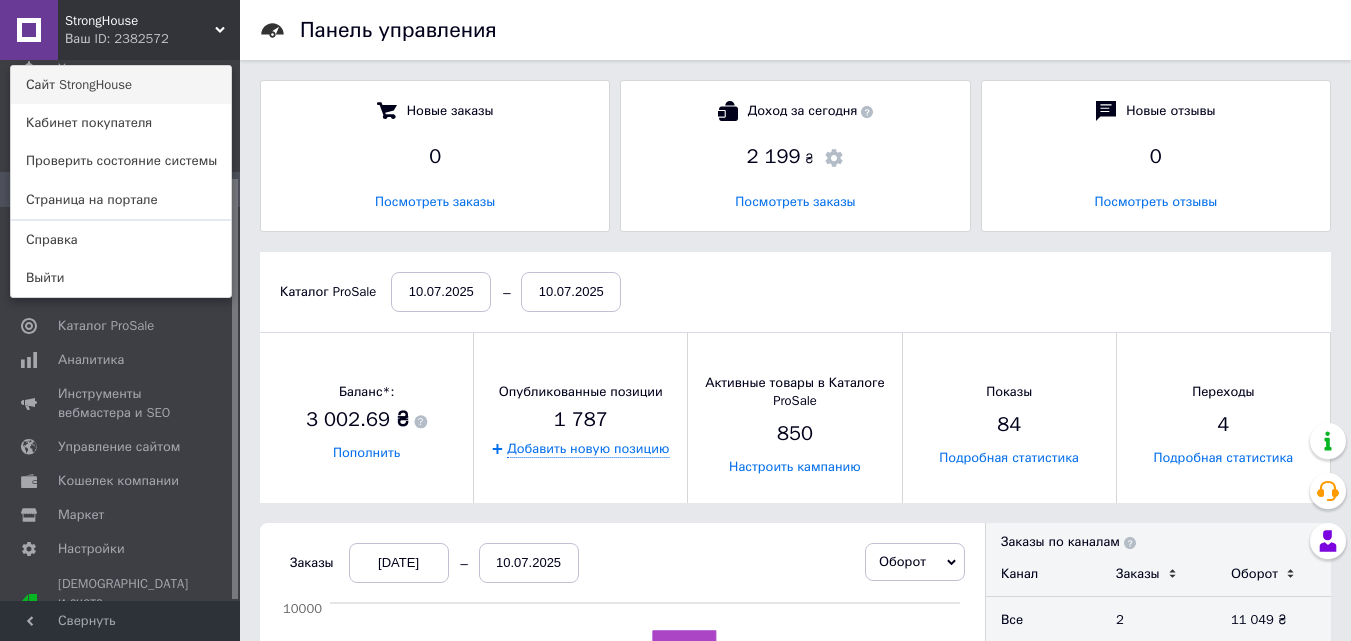 click on "Сайт StrongHouse" at bounding box center [121, 85] 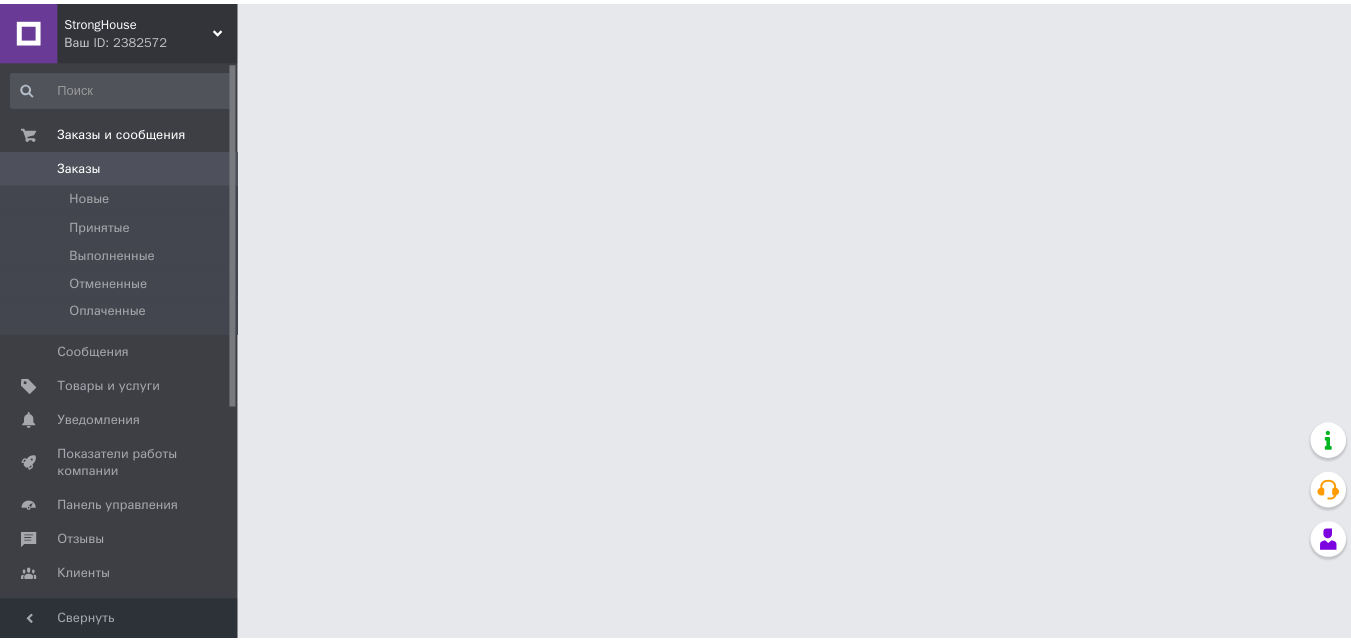 scroll, scrollTop: 0, scrollLeft: 0, axis: both 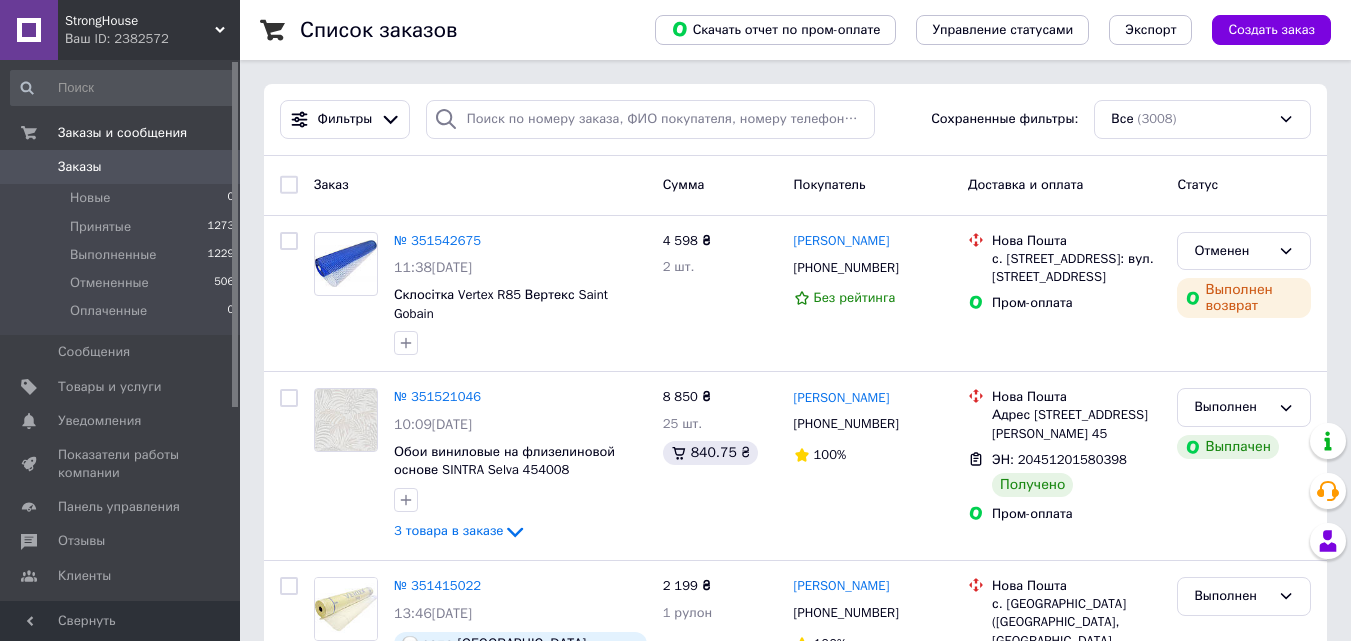 click on "StrongHouse" at bounding box center (140, 21) 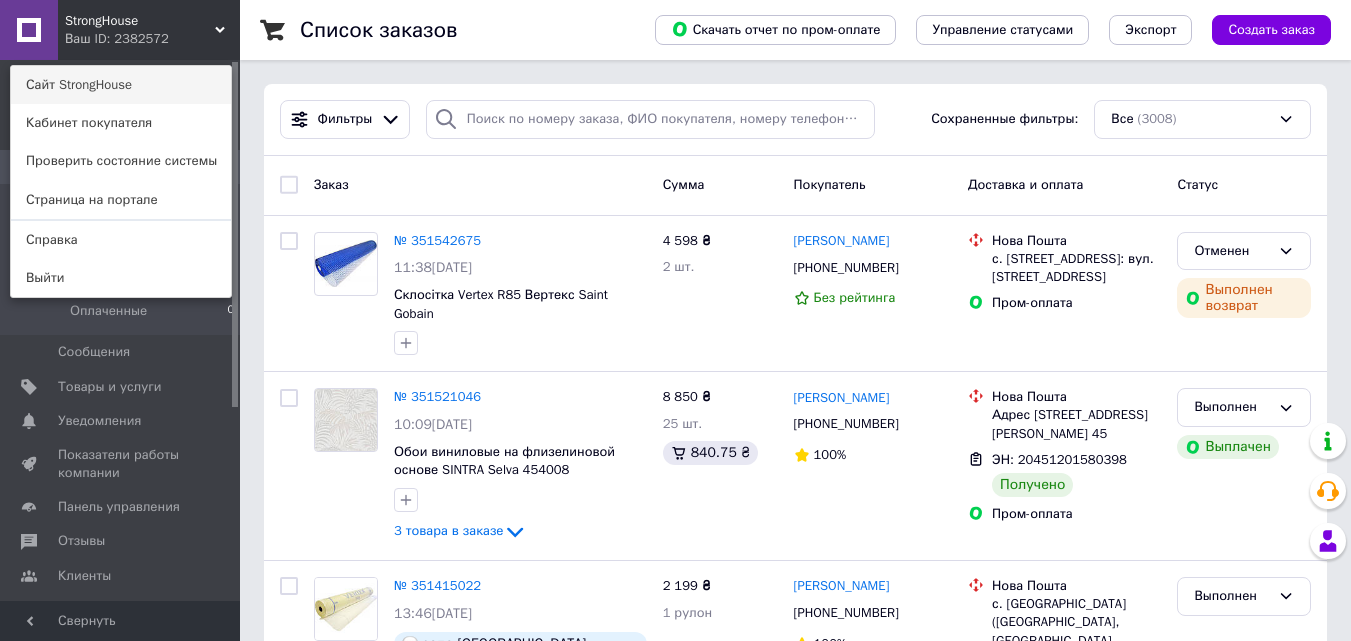 click on "Сайт StrongHouse" at bounding box center [121, 85] 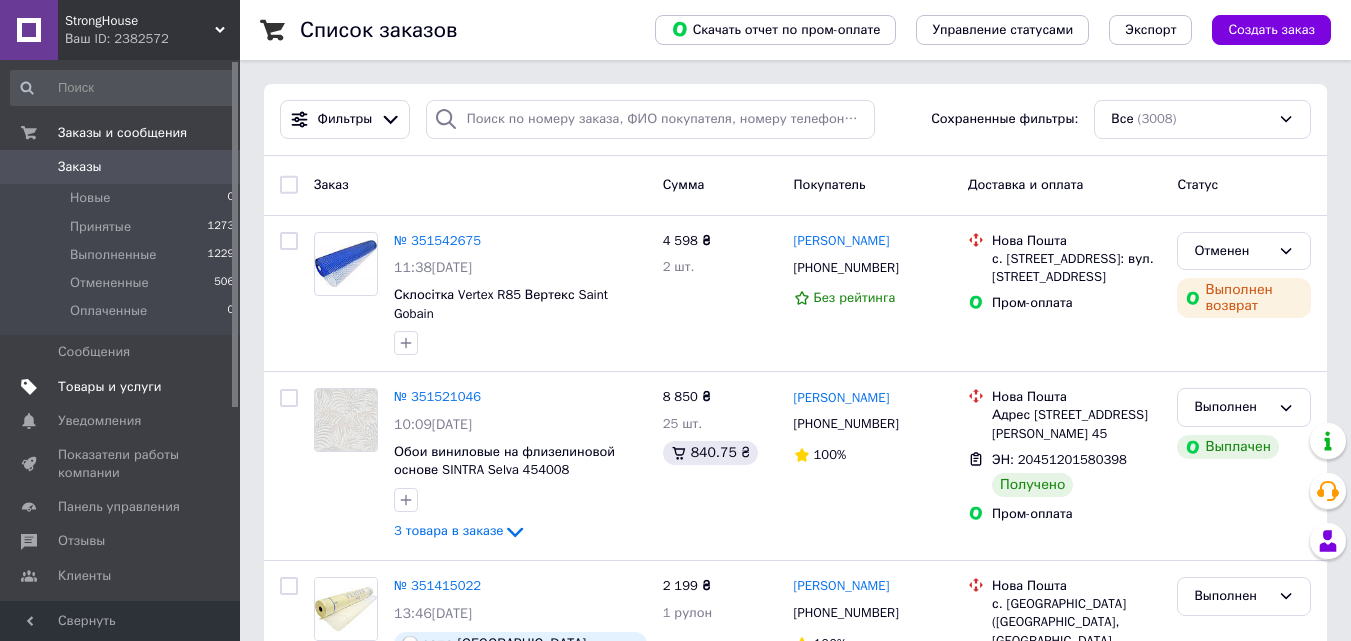 click on "Товары и услуги" at bounding box center [123, 387] 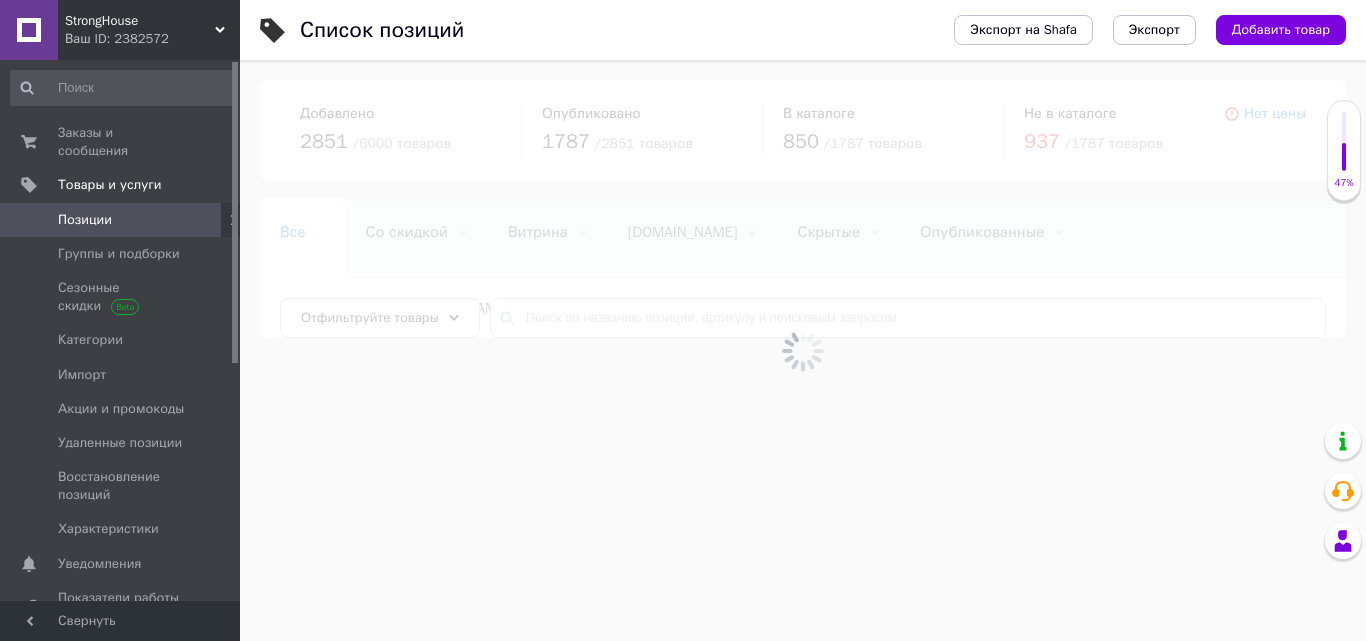 click on "Позиции" at bounding box center [121, 220] 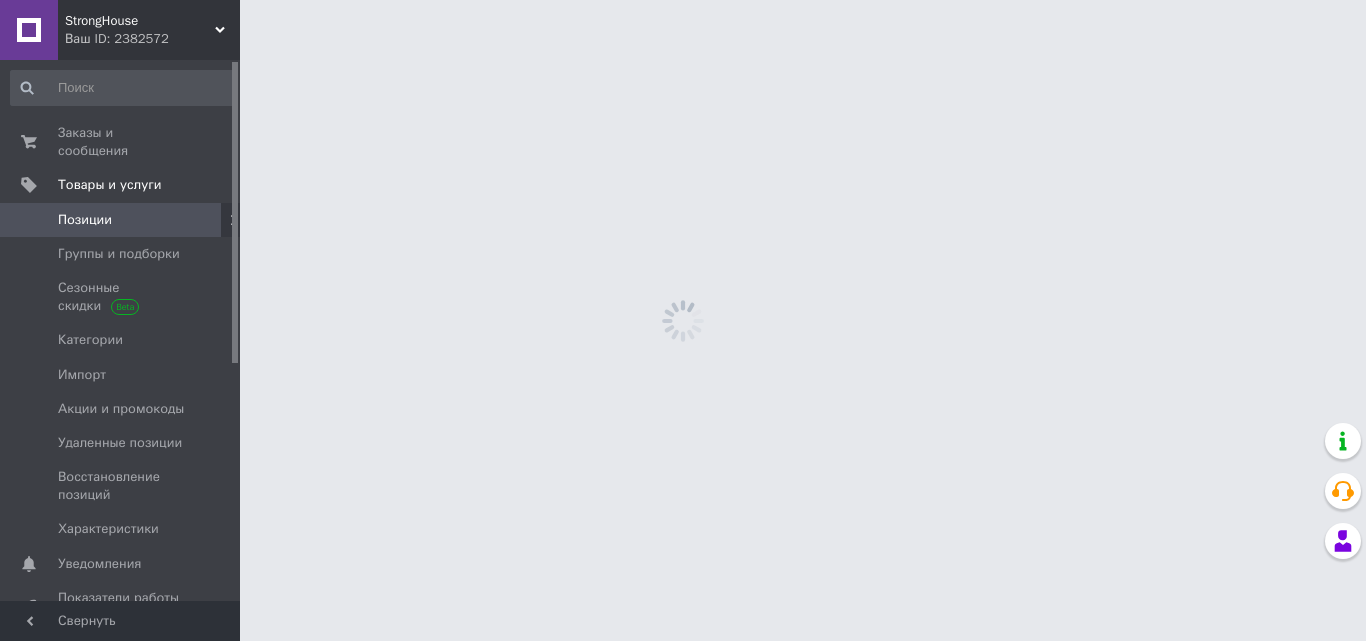 click on "Позиции" at bounding box center (121, 220) 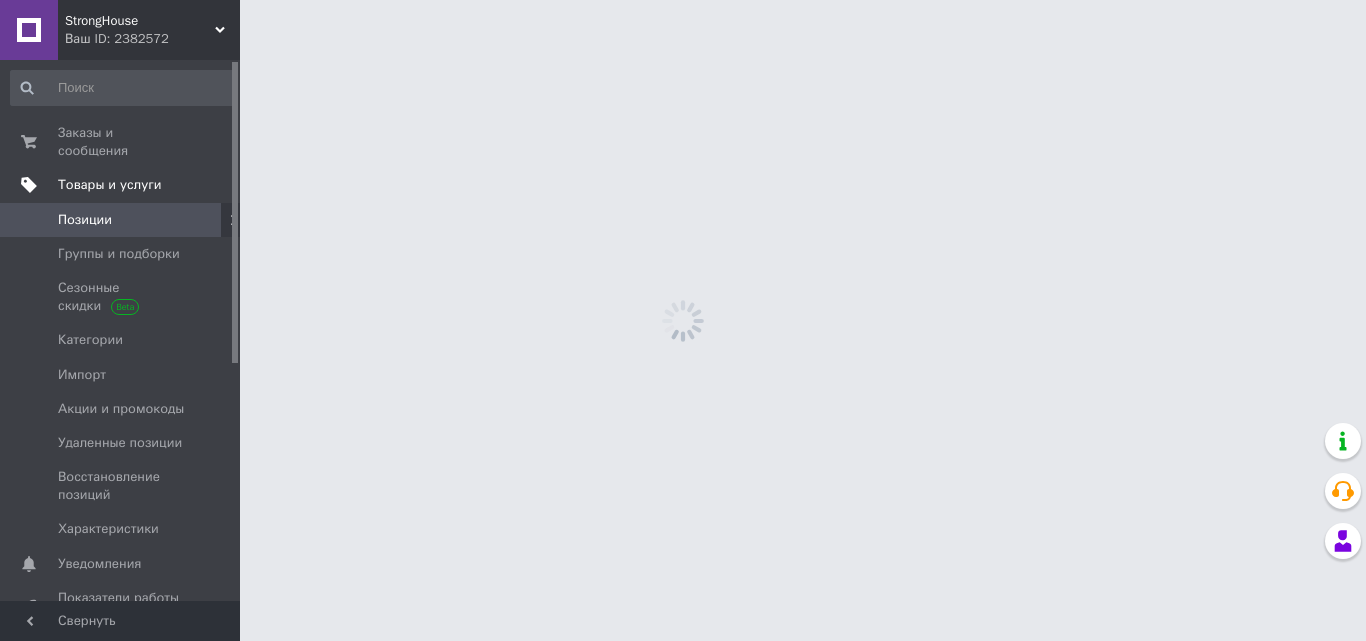 click on "Товары и услуги" at bounding box center [110, 185] 